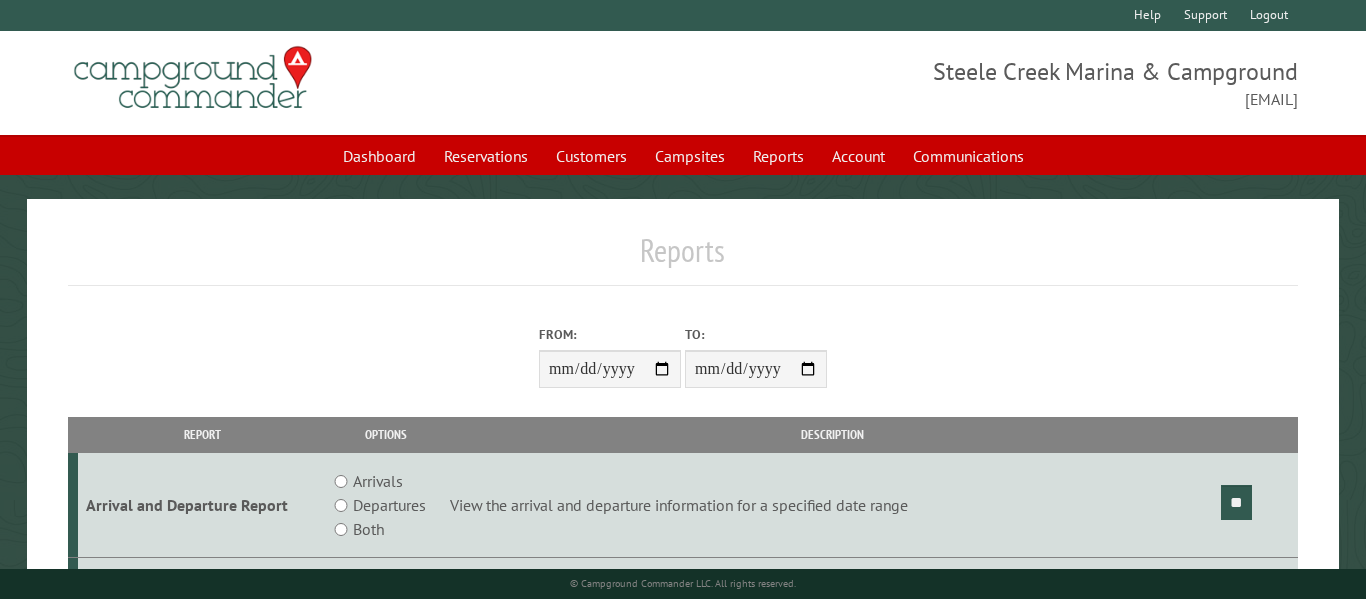 scroll, scrollTop: 212, scrollLeft: 0, axis: vertical 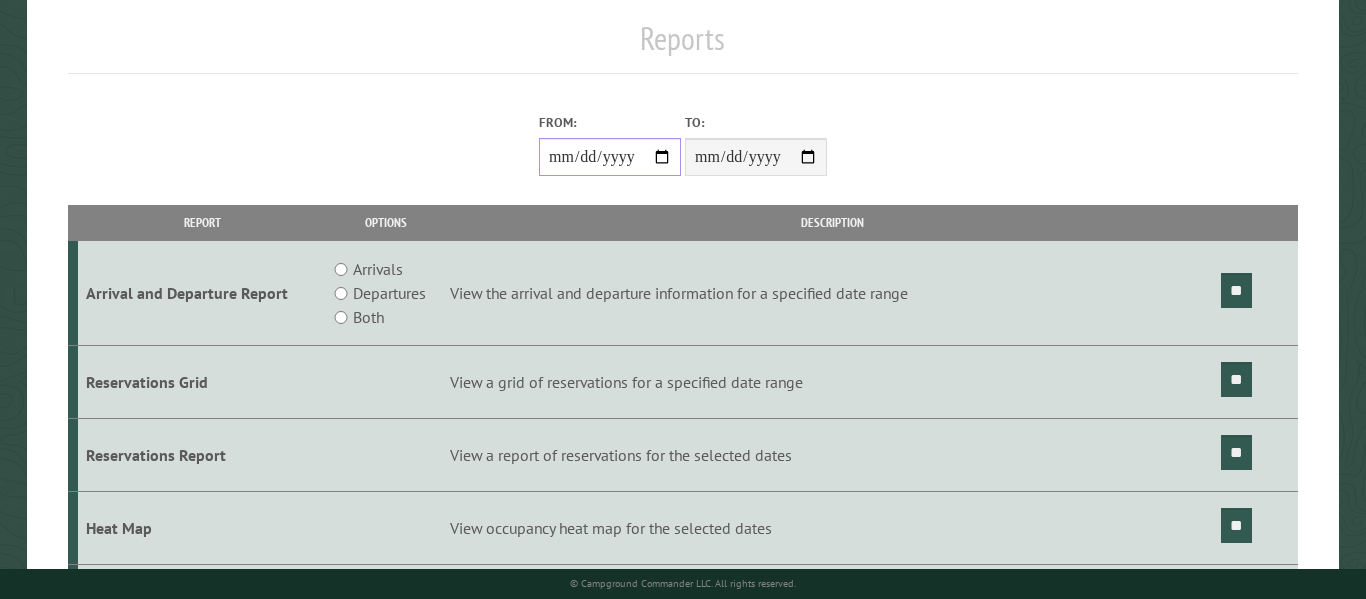 click on "**********" at bounding box center [610, 157] 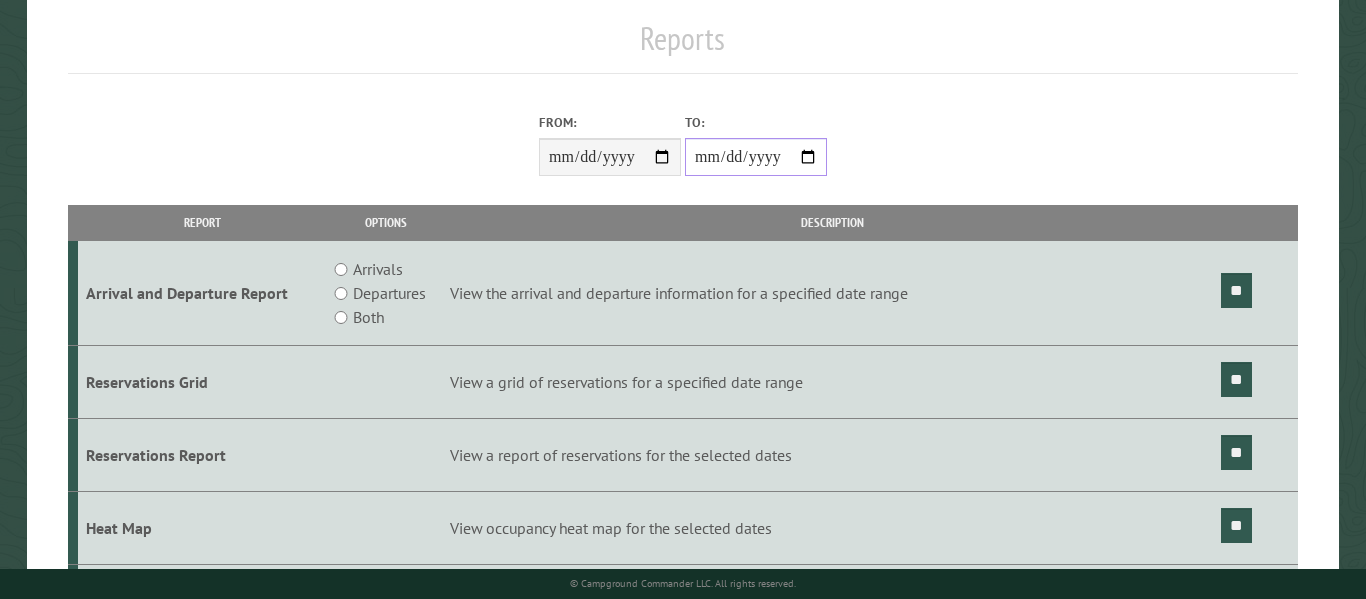 click on "**********" at bounding box center (756, 157) 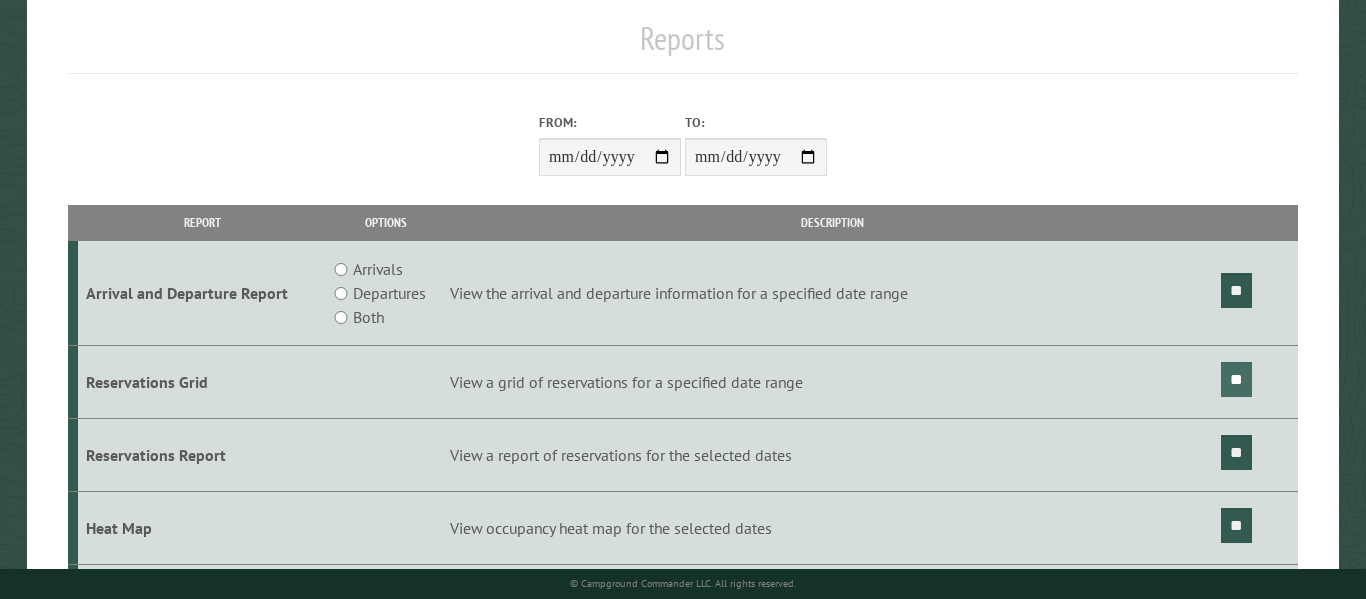 click on "**" at bounding box center (1236, 379) 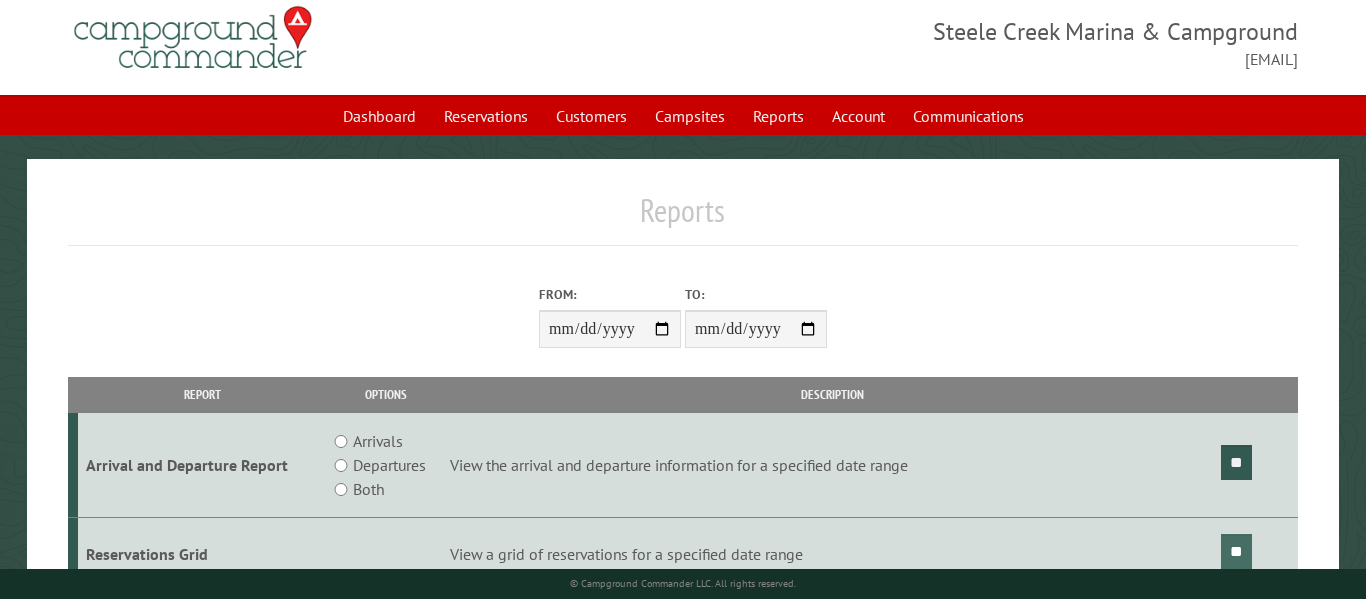 scroll, scrollTop: 0, scrollLeft: 0, axis: both 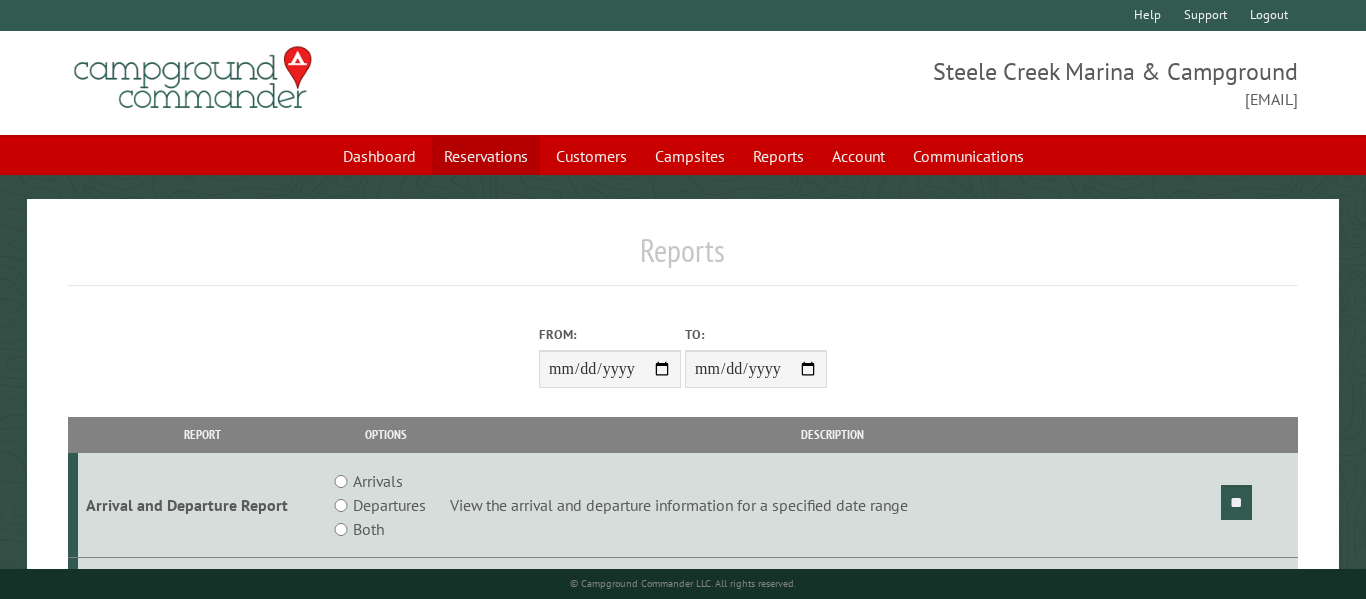 click on "Reservations" at bounding box center [486, 156] 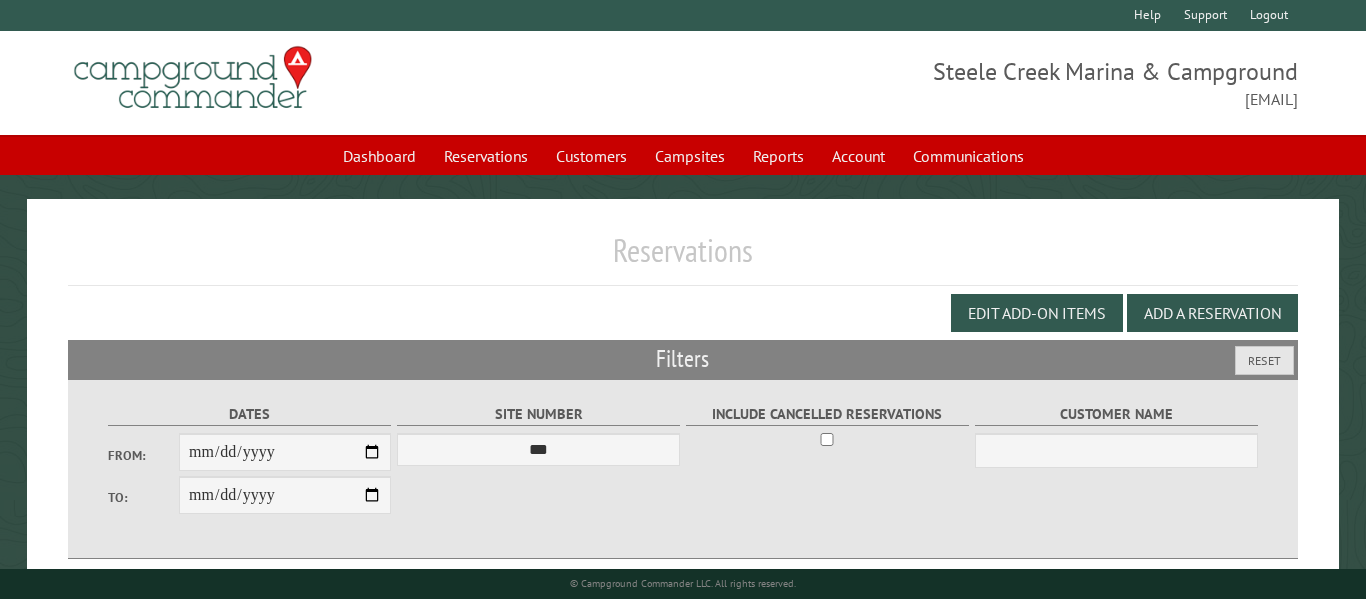 click on "Add a Reservation" at bounding box center (1212, 313) 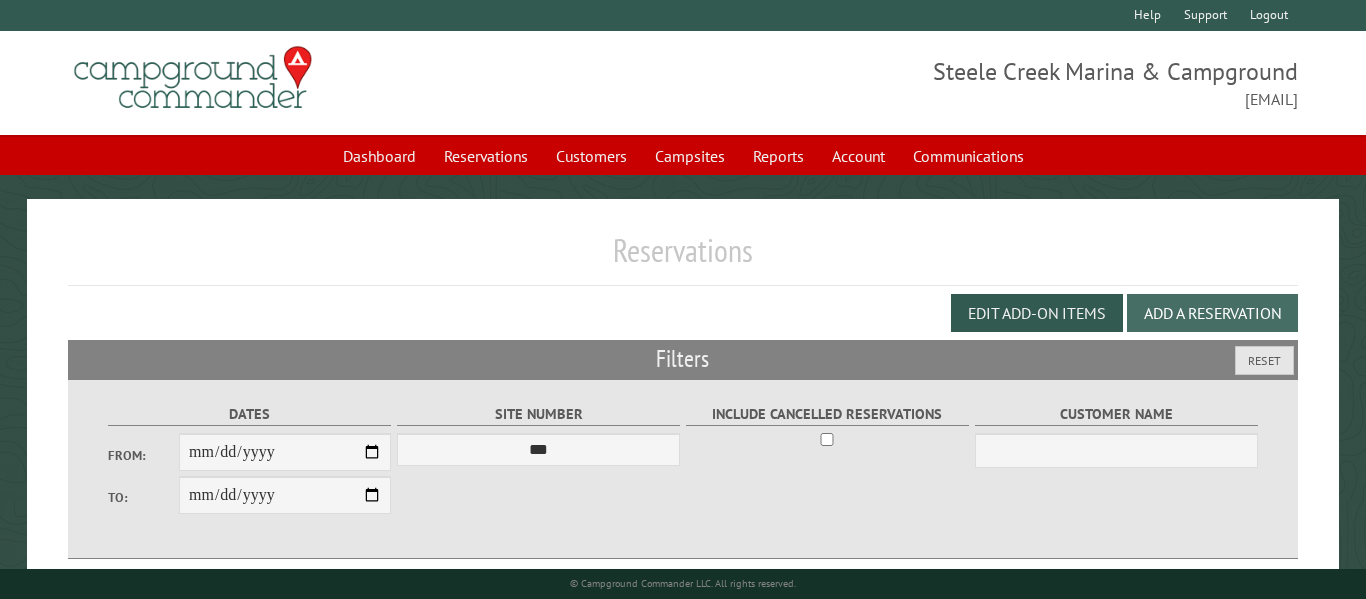 select on "*" 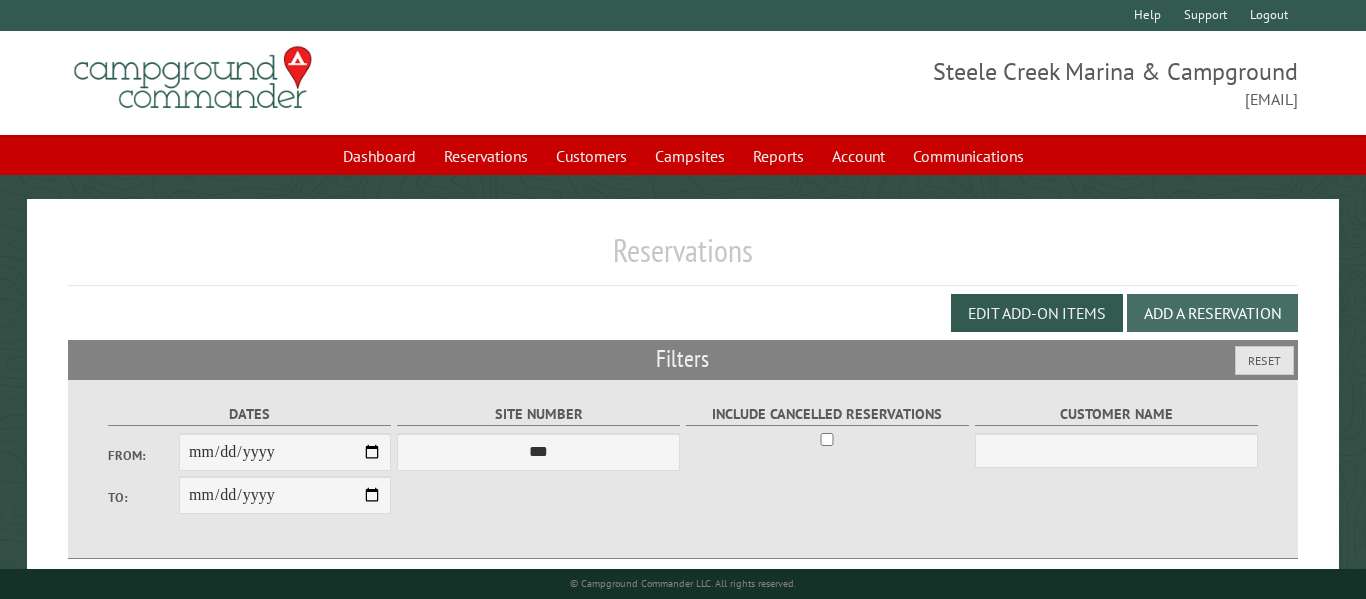 scroll, scrollTop: 0, scrollLeft: 0, axis: both 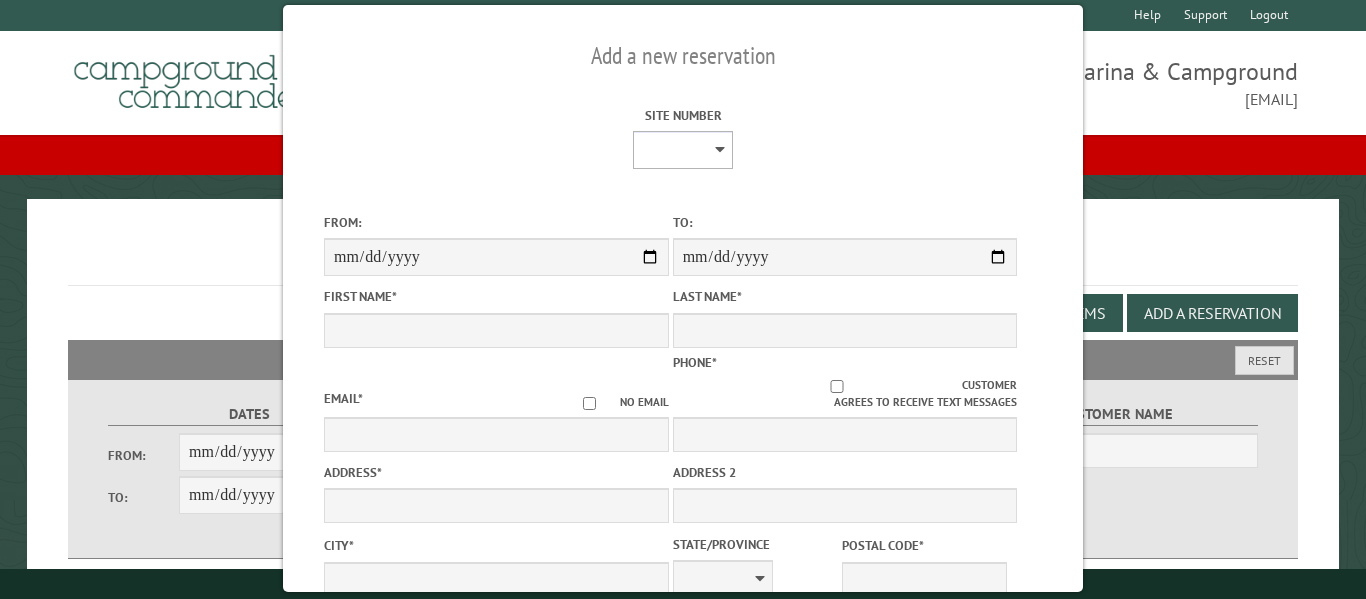 click on "*** *** *** *** *** *** *** **** **** **** **** **** **** **** **** **** **** **** **** **** **** **** **** **** **** **** **** **** **** **** **** **** **** **** **** **** **** **** ***** **** **** ***** *** *** *** *** *** *** *** *** *** **** *** *** *** *** *** ***" at bounding box center (683, 150) 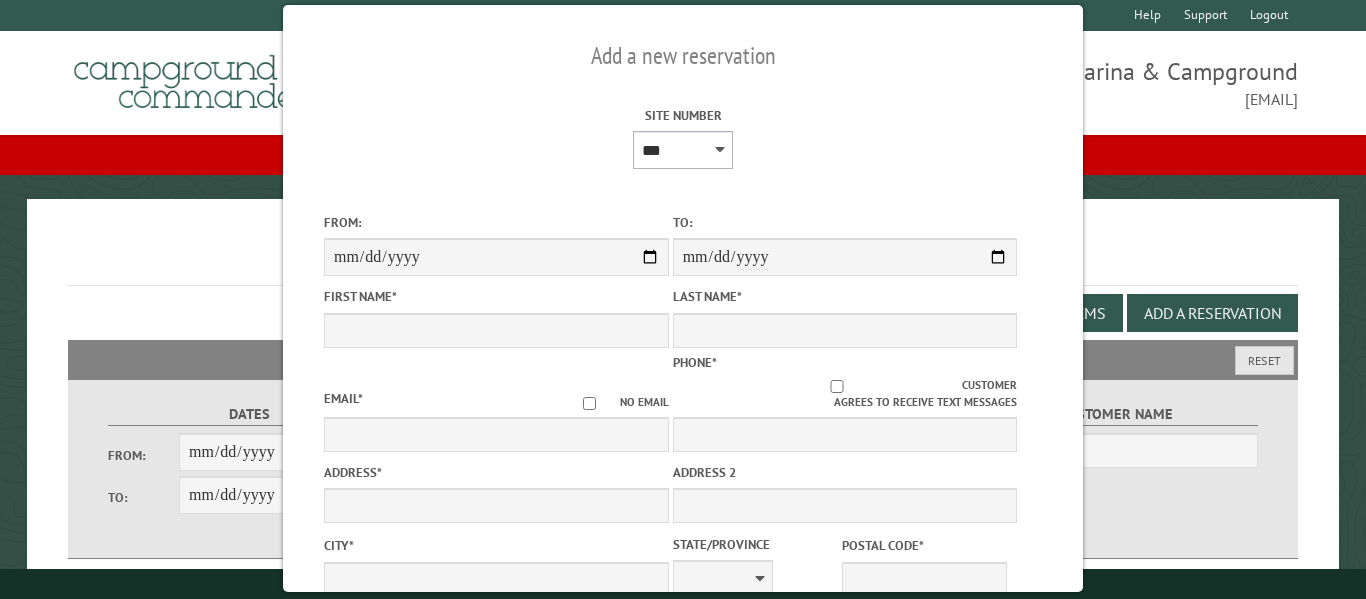 click on "*** *** *** *** *** *** *** **** **** **** **** **** **** **** **** **** **** **** **** **** **** **** **** **** **** **** **** **** **** **** **** **** **** **** **** **** **** **** ***** **** **** ***** *** *** *** *** *** *** *** *** *** **** *** *** *** *** *** ***" at bounding box center [683, 150] 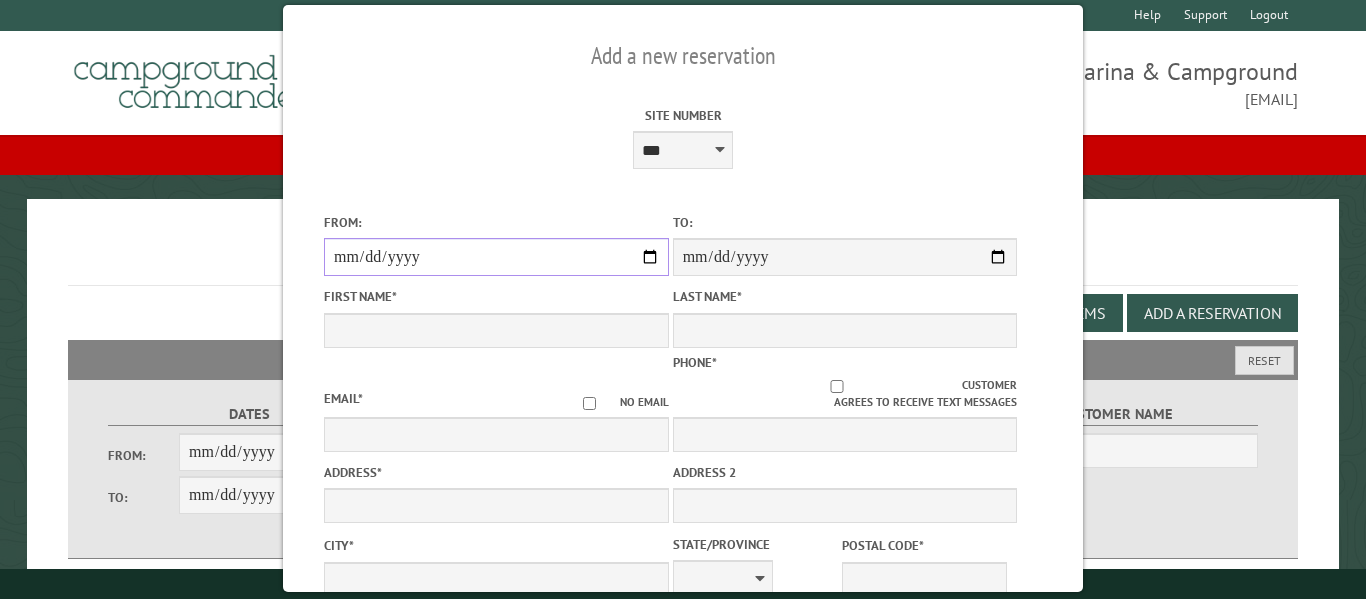 click on "From:" at bounding box center [496, 257] 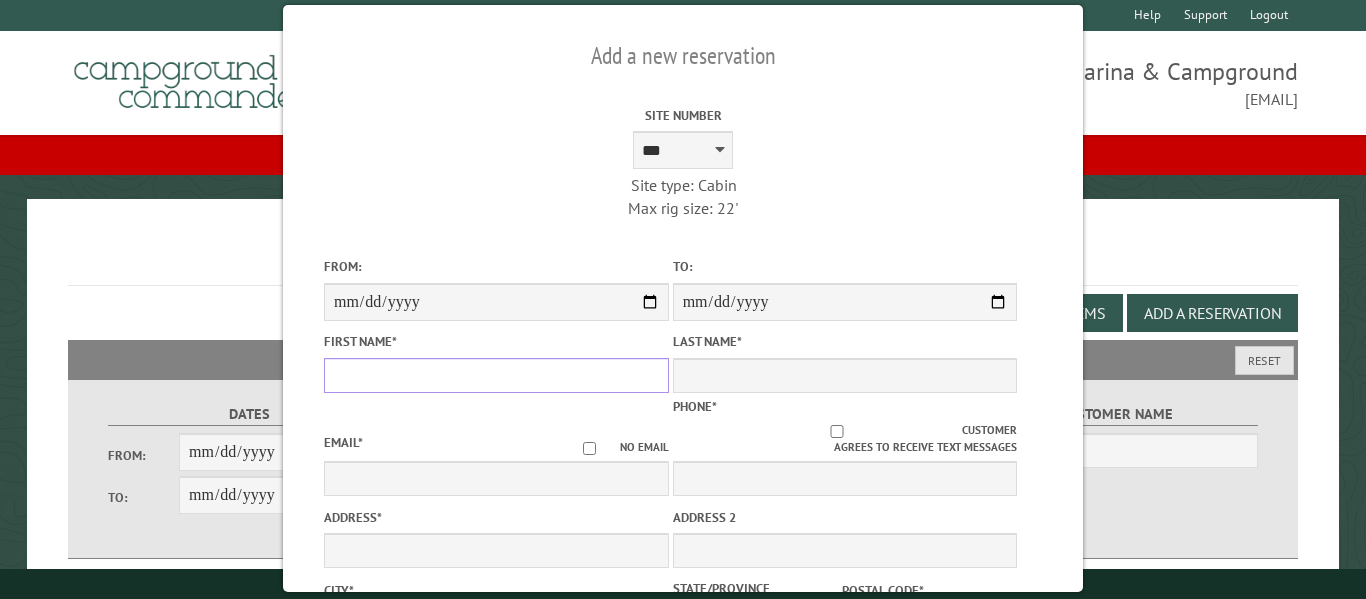 click on "First Name *" at bounding box center [496, 375] 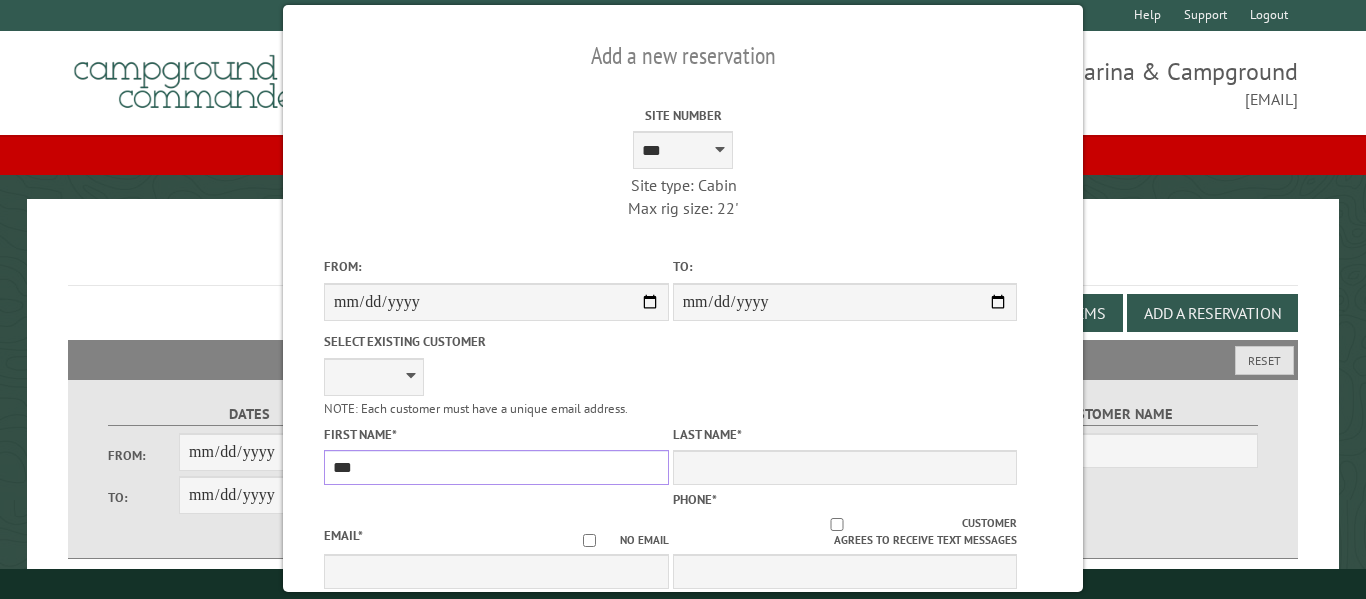 type on "***" 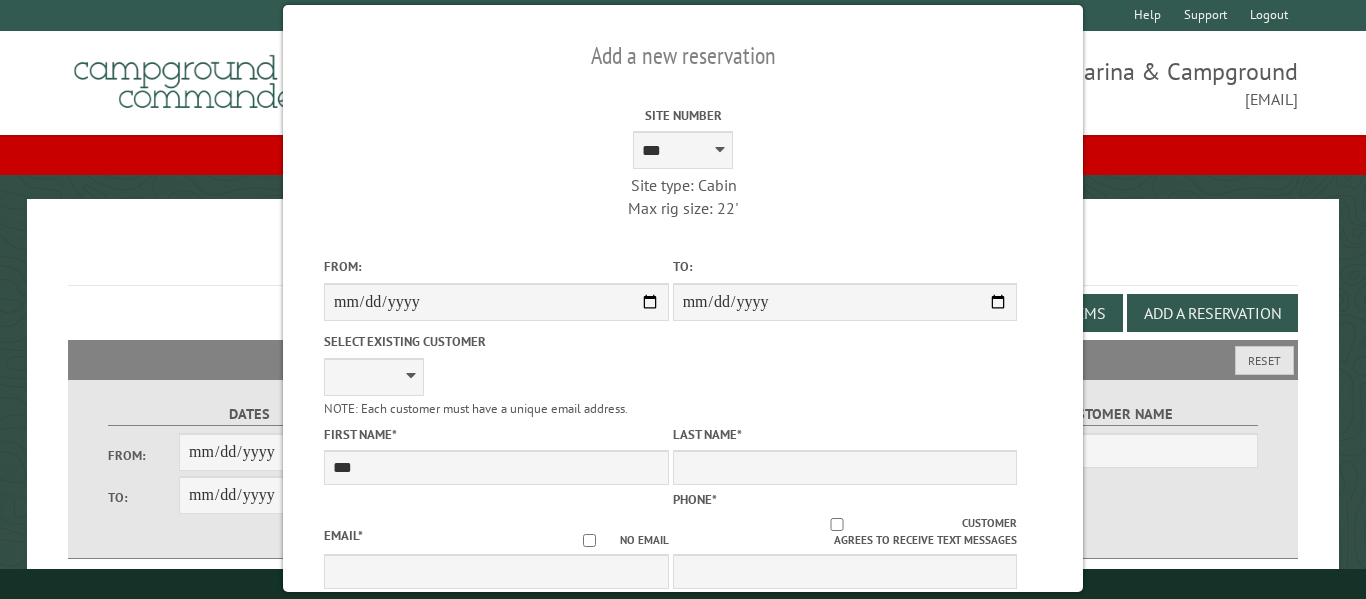 click on "Select existing customer
[NAME] [NAME]
NOTE: Each customer must have a unique email address." at bounding box center [496, 372] 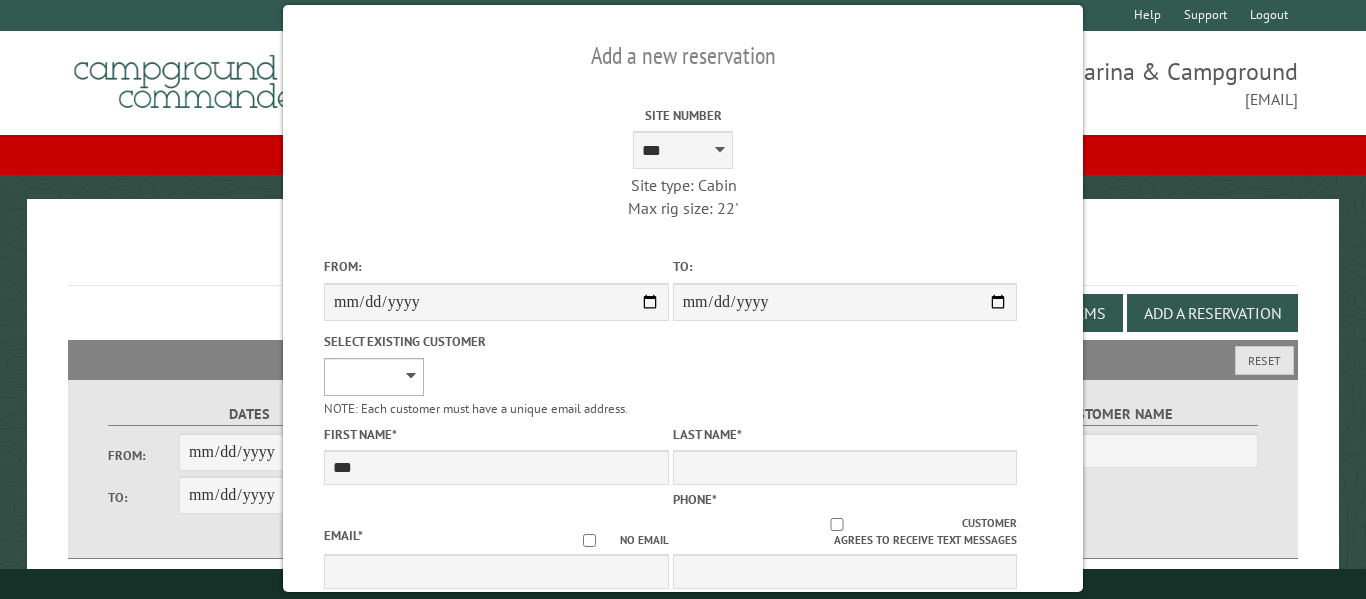 click on "[NAME] [NAME]" at bounding box center [374, 377] 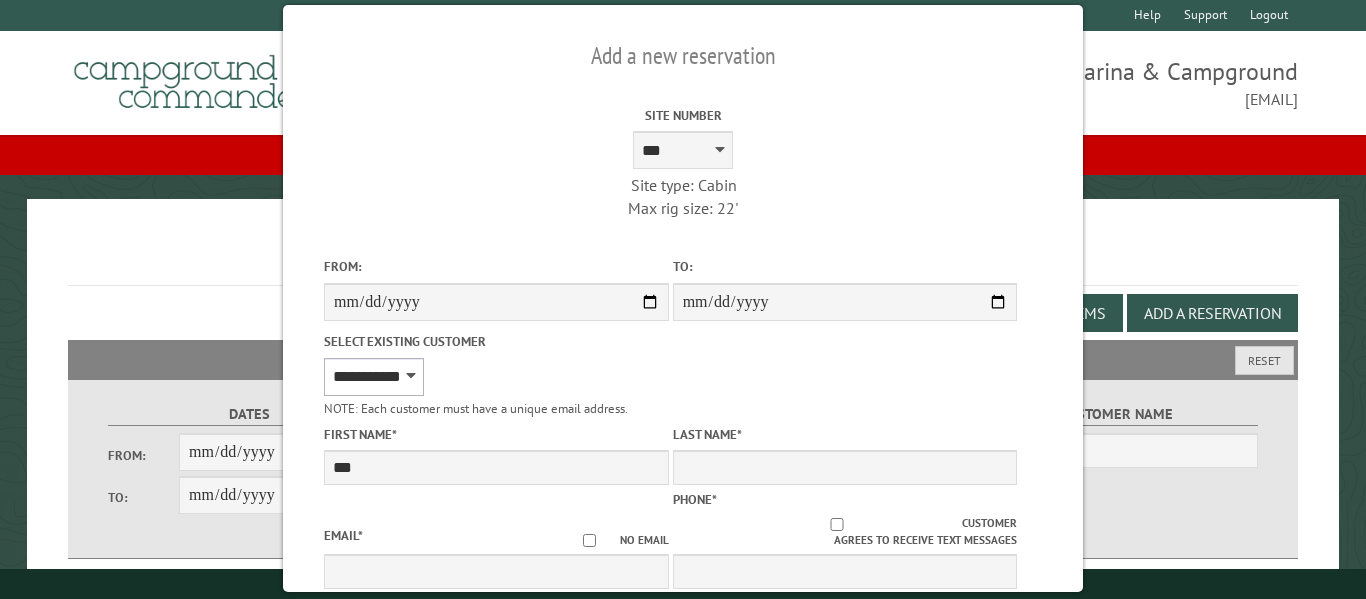 click on "[NAME] [NAME]" at bounding box center (374, 377) 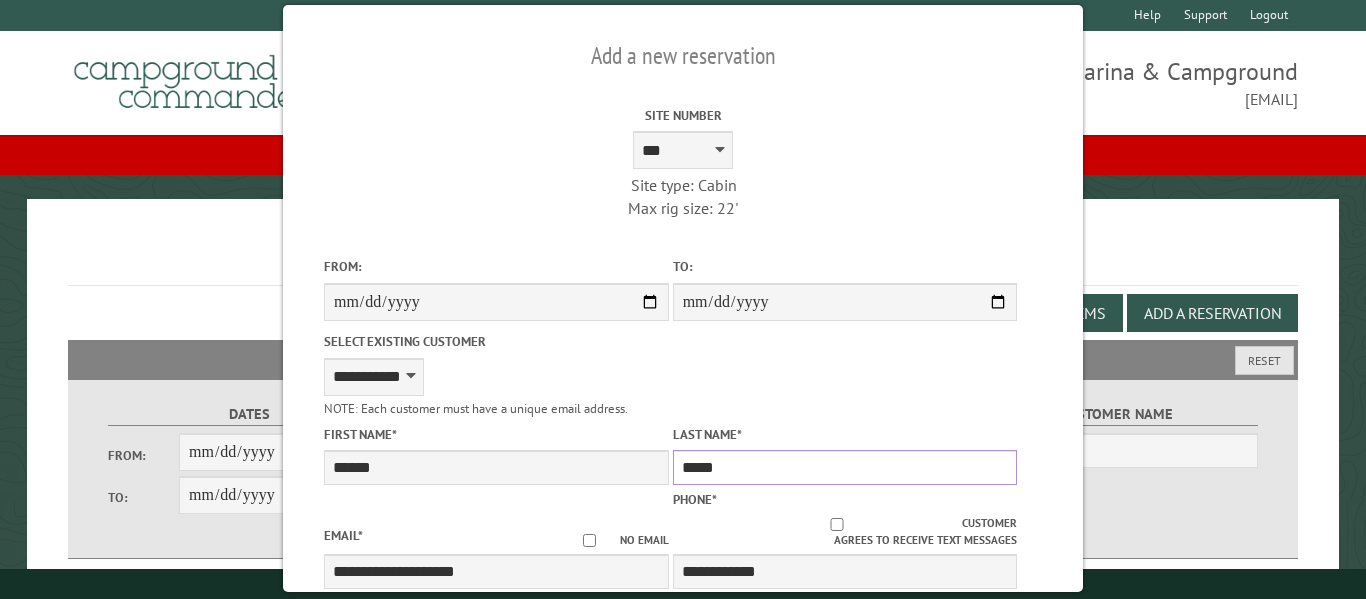 click on "*****" at bounding box center [845, 467] 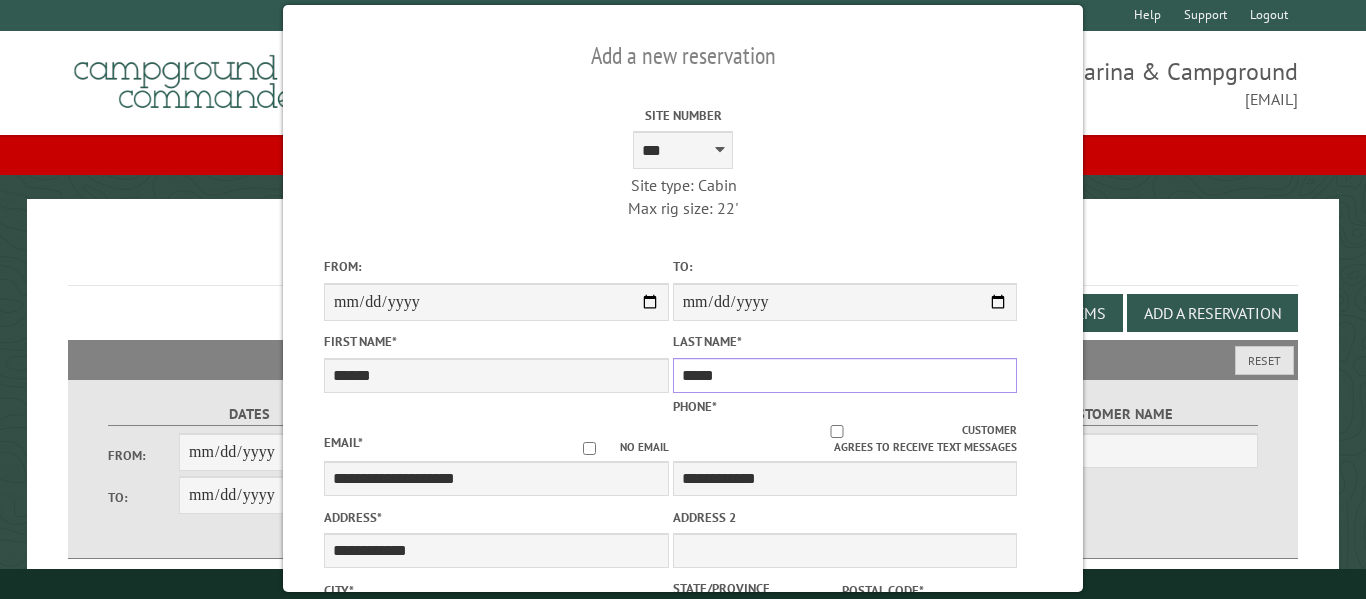 type on "*****" 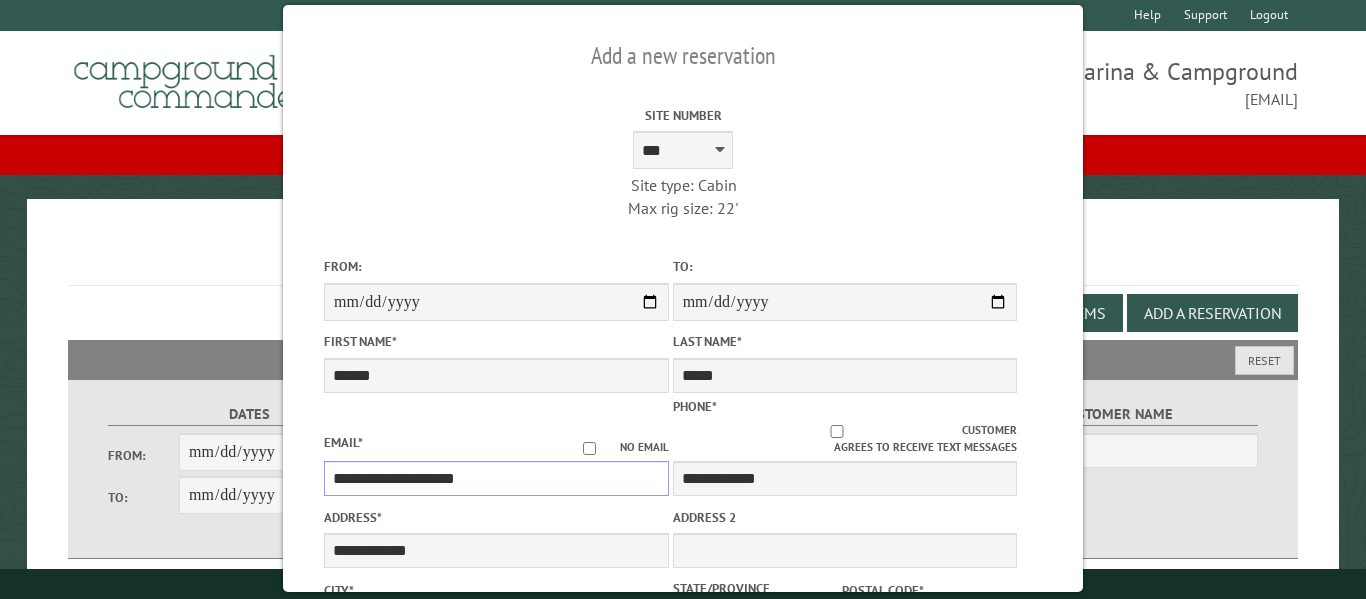 drag, startPoint x: 535, startPoint y: 463, endPoint x: 322, endPoint y: 438, distance: 214.46211 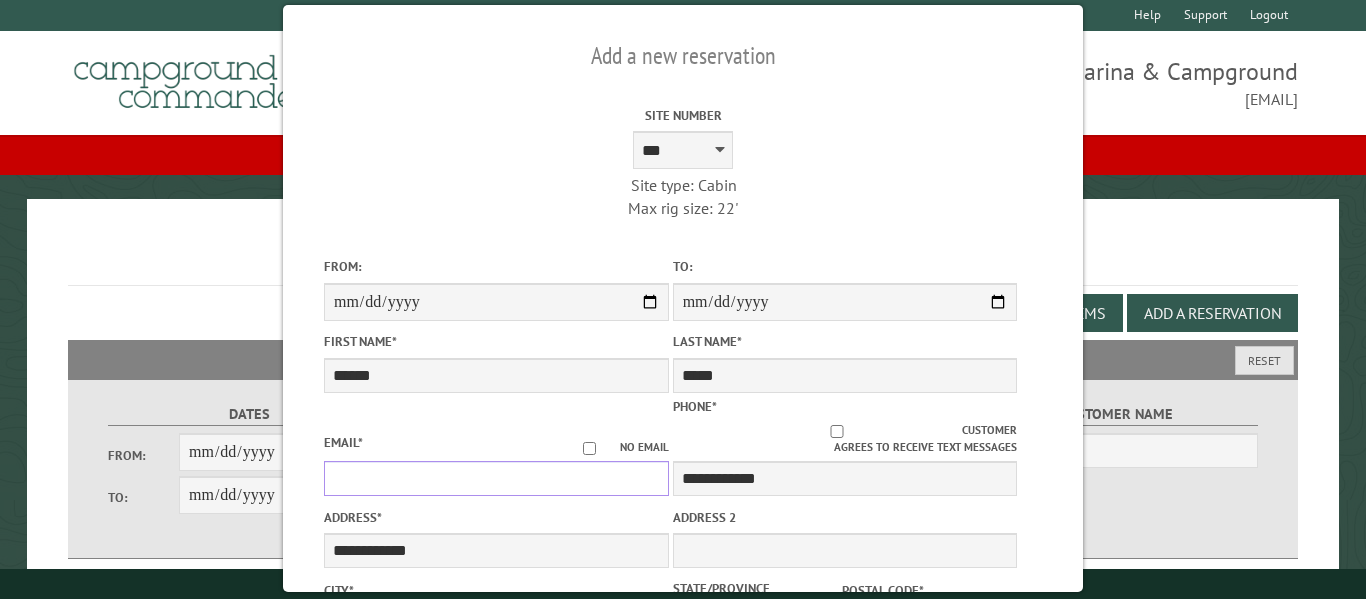 type 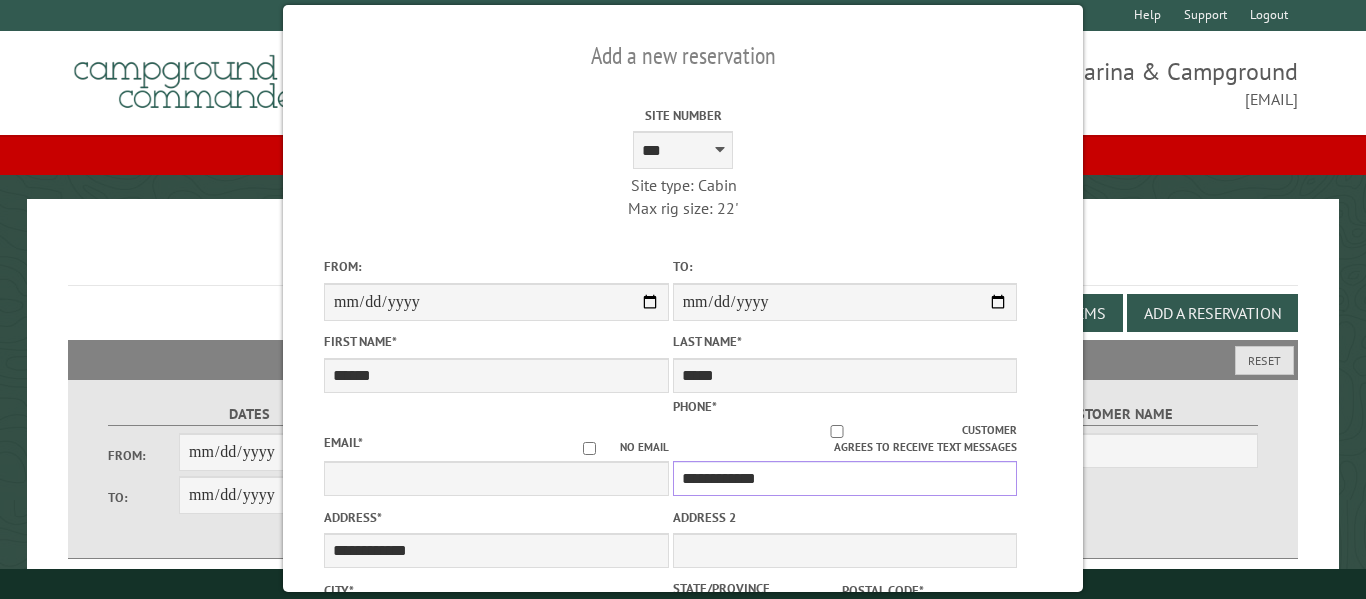 drag, startPoint x: 797, startPoint y: 465, endPoint x: 665, endPoint y: 456, distance: 132.30646 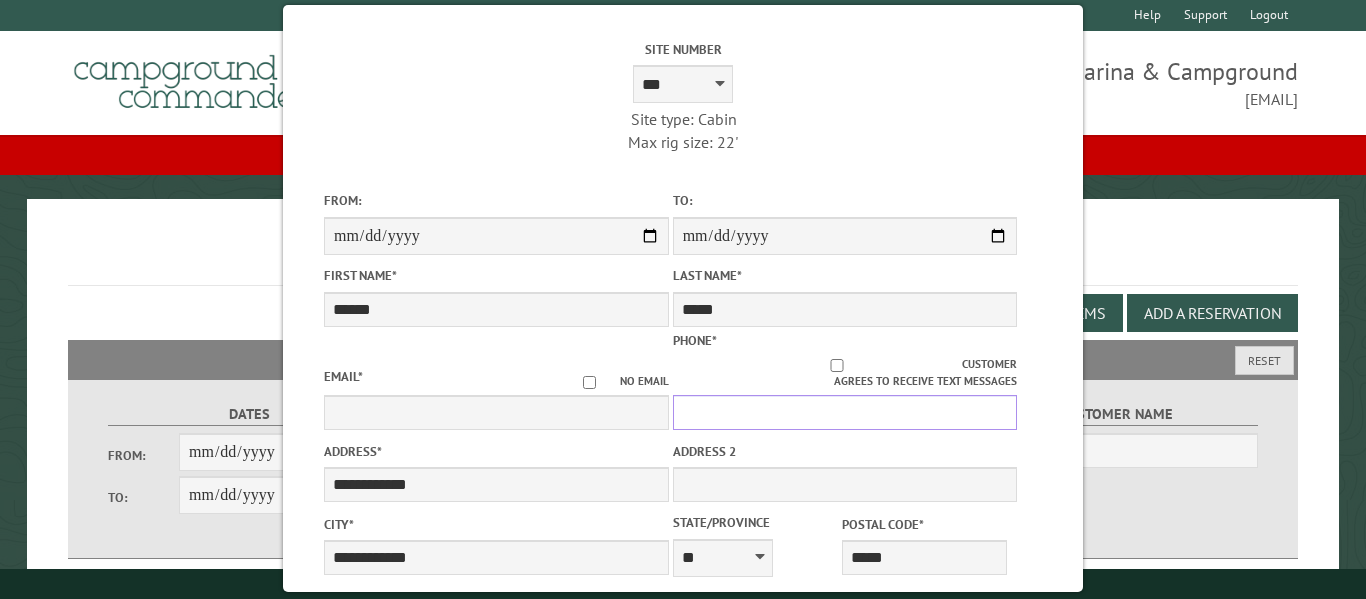 scroll, scrollTop: 79, scrollLeft: 0, axis: vertical 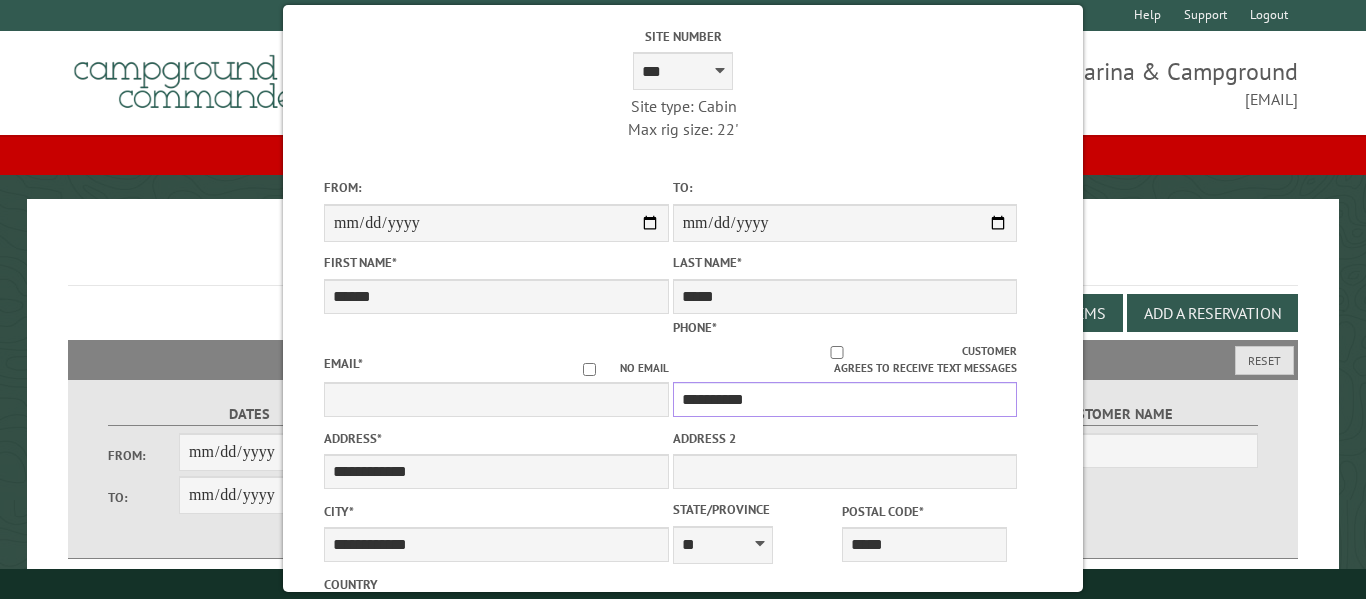 type on "**********" 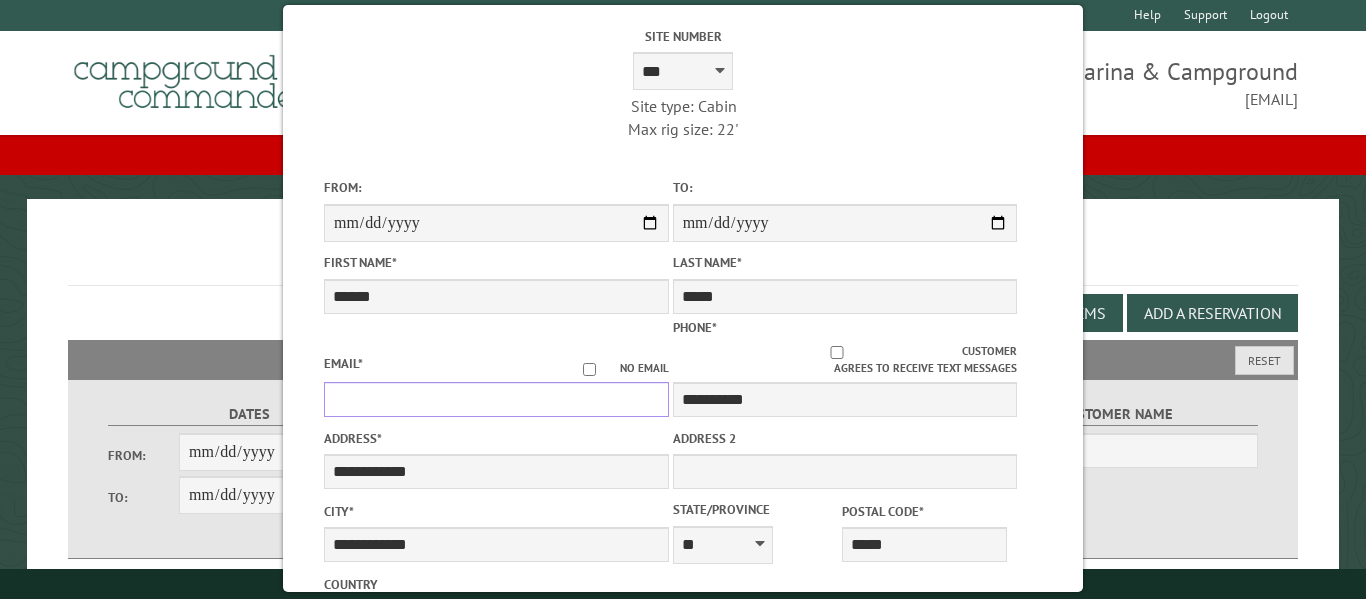 click on "Email *" at bounding box center (496, 399) 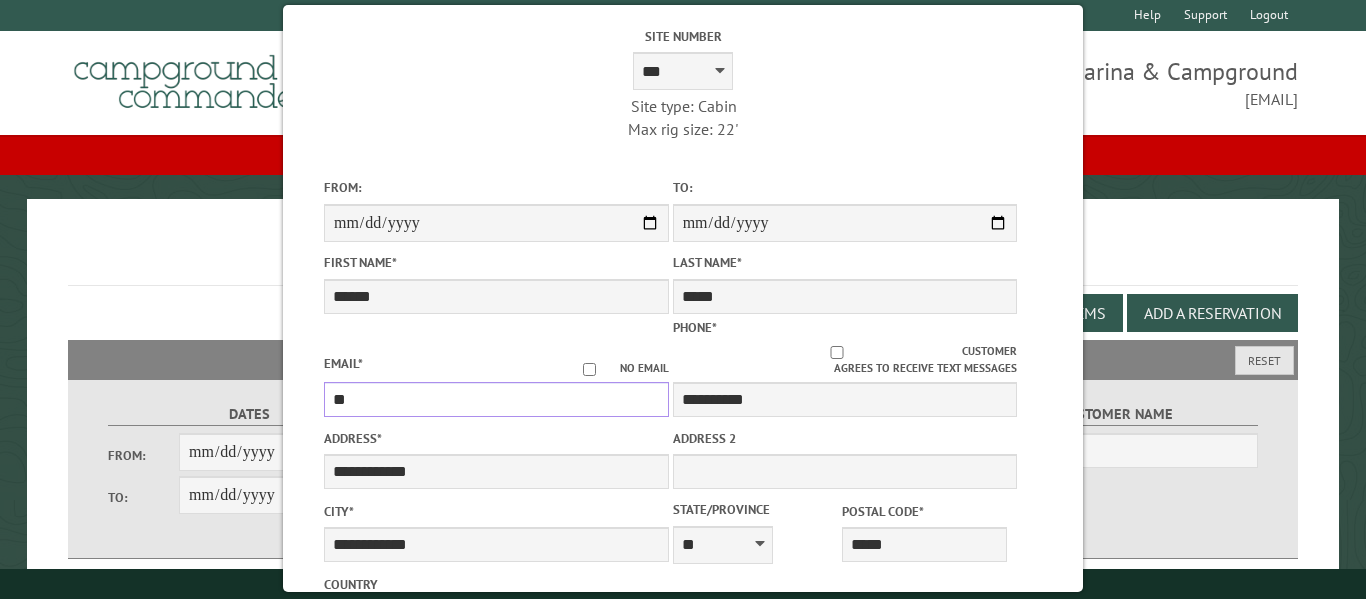 type on "*" 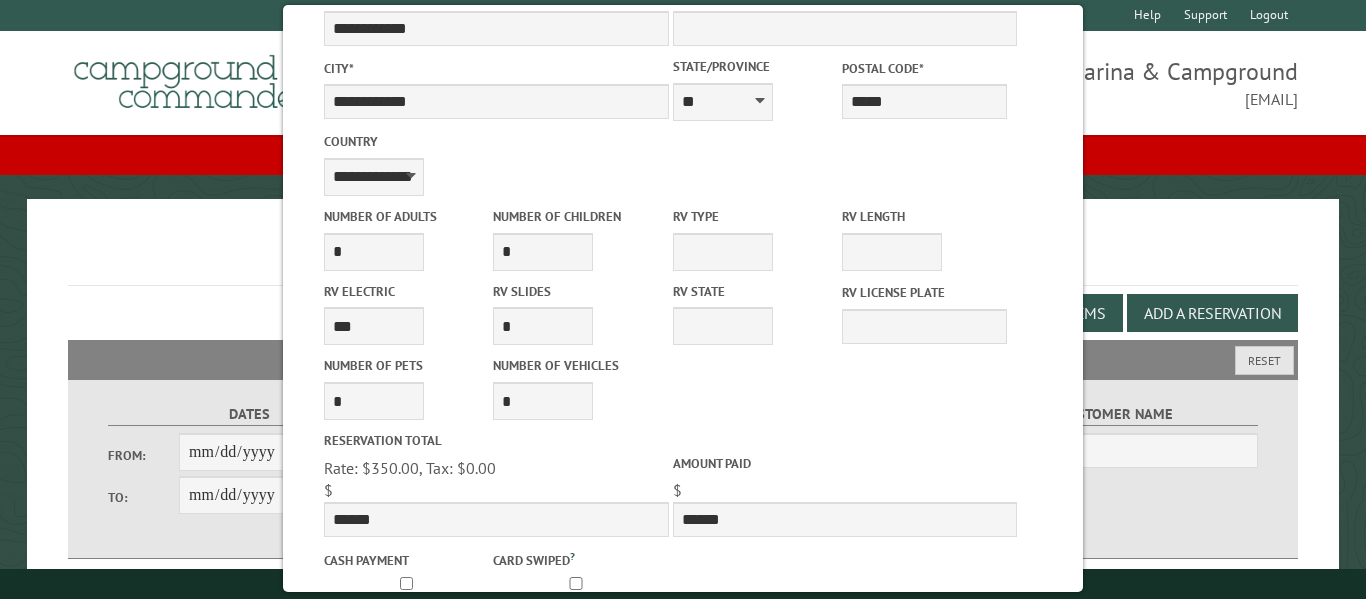 scroll, scrollTop: 597, scrollLeft: 0, axis: vertical 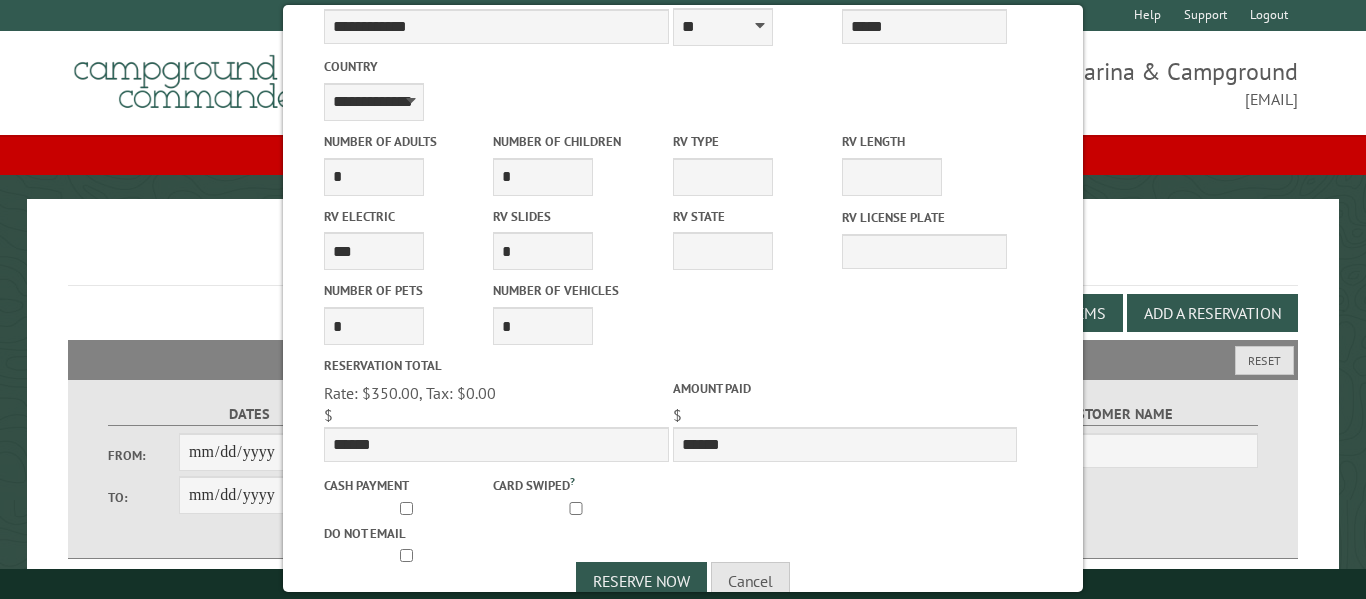 type on "**********" 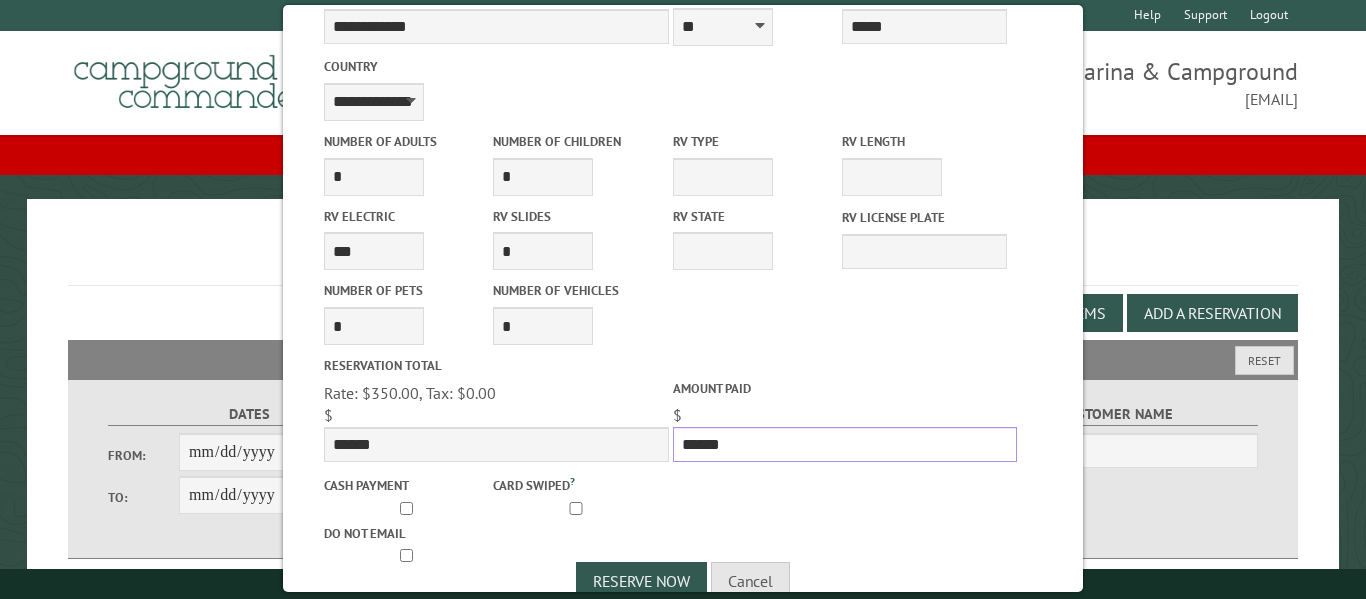 click on "******" at bounding box center (845, 444) 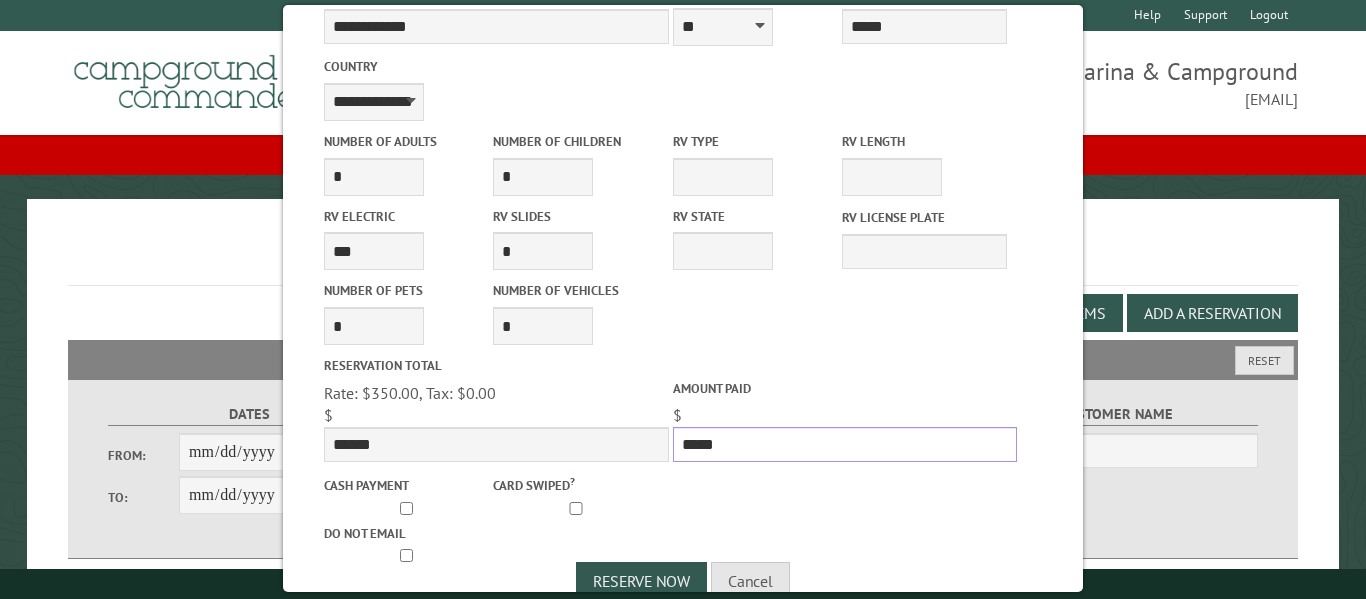 type on "*****" 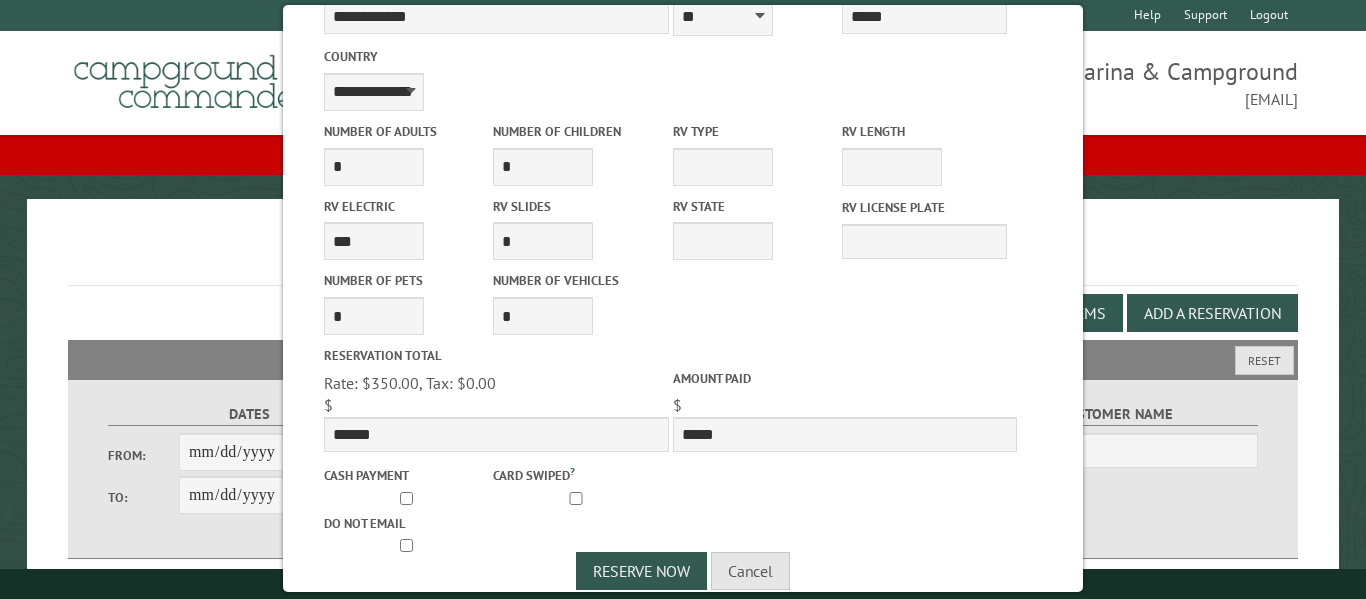 scroll, scrollTop: 628, scrollLeft: 0, axis: vertical 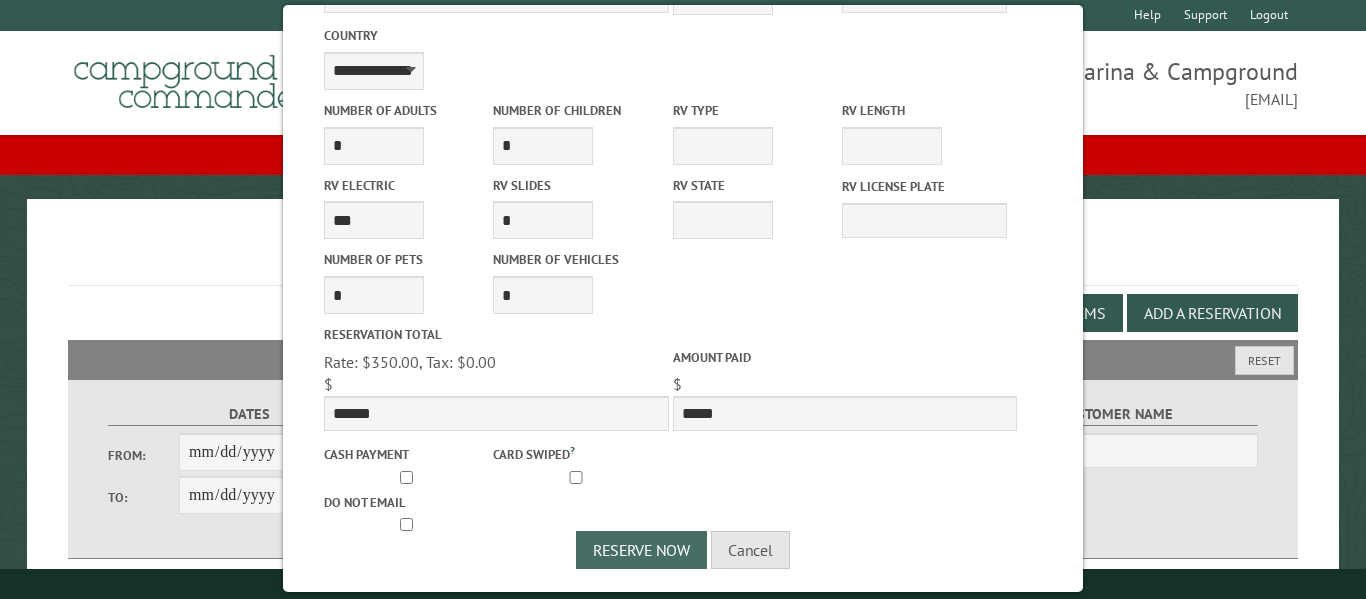 click on "Reserve Now" at bounding box center [641, 550] 